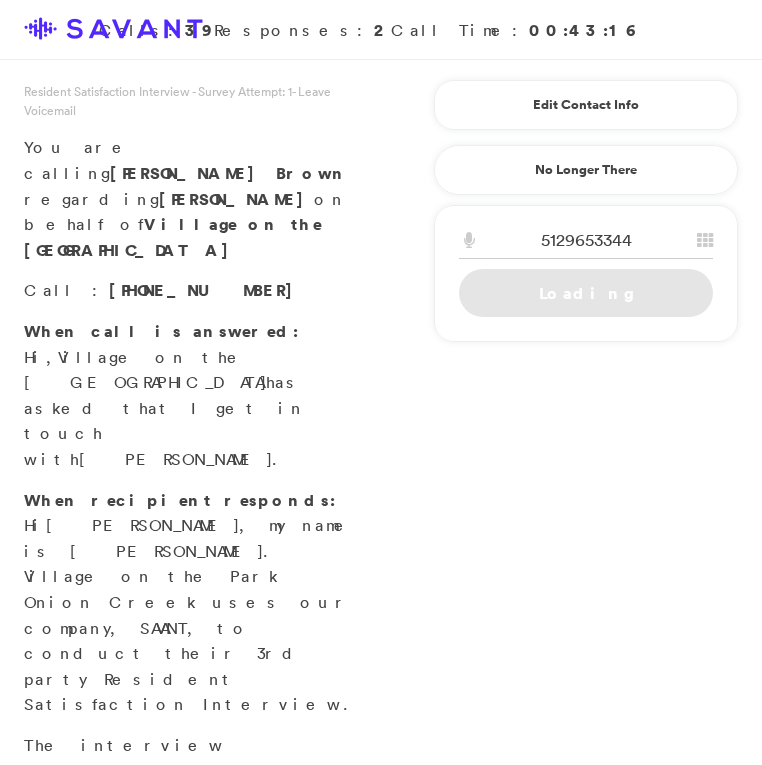 scroll, scrollTop: 0, scrollLeft: 0, axis: both 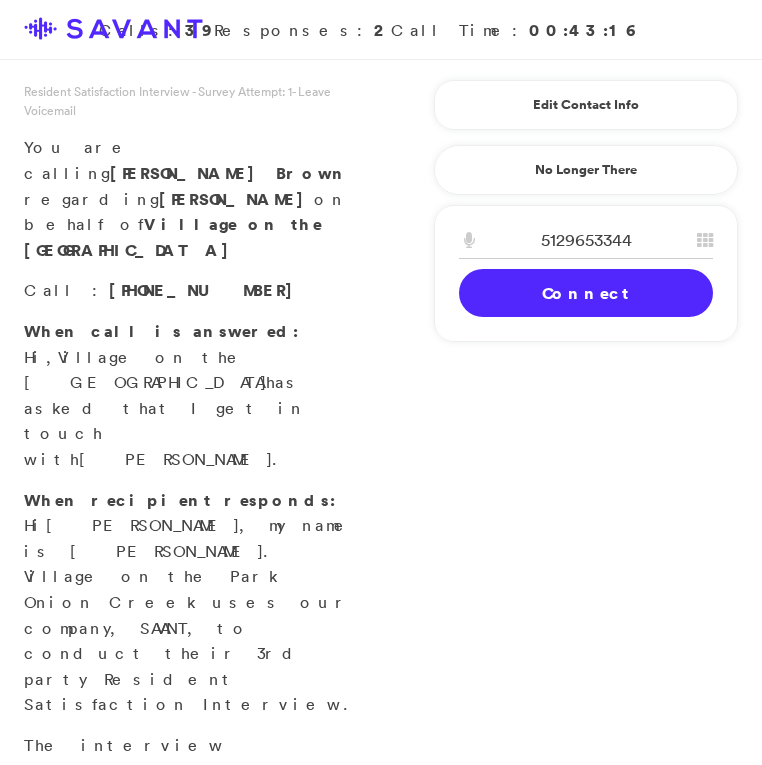 click on "Connect" at bounding box center (586, 293) 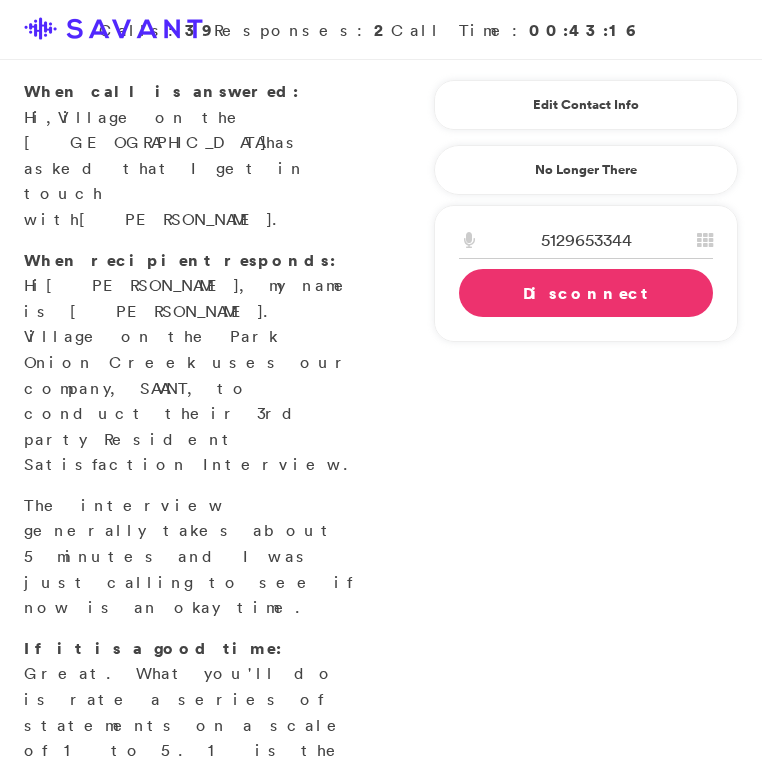 scroll, scrollTop: 242, scrollLeft: 0, axis: vertical 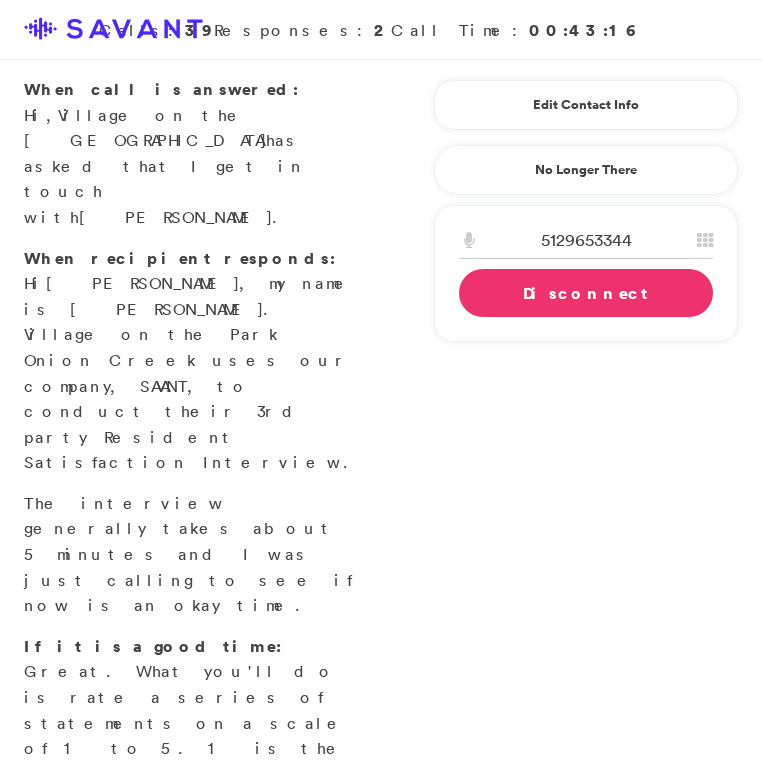 click on "Start Survey" at bounding box center (139, 1035) 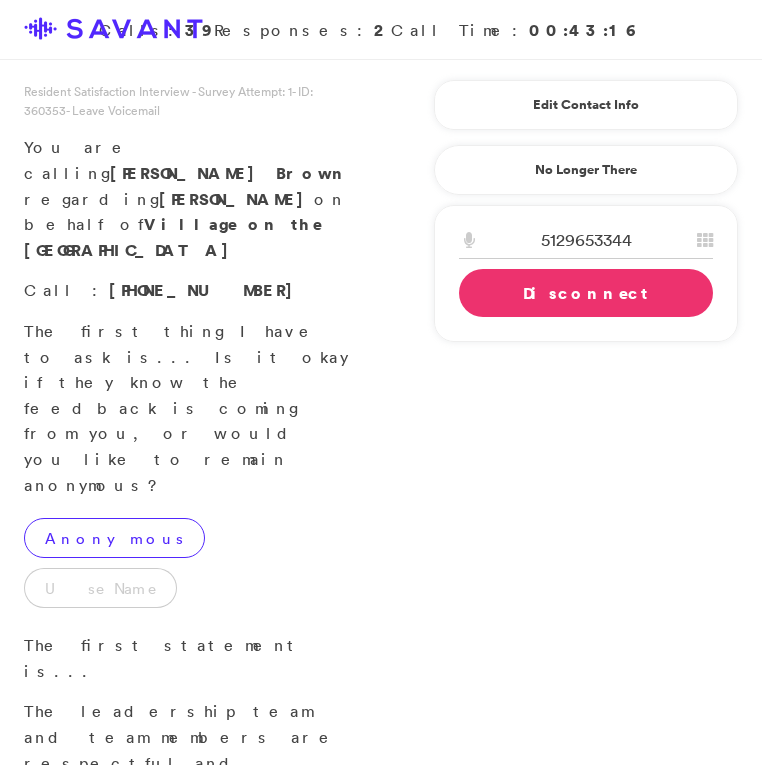 click on "Anonymous" at bounding box center [114, 538] 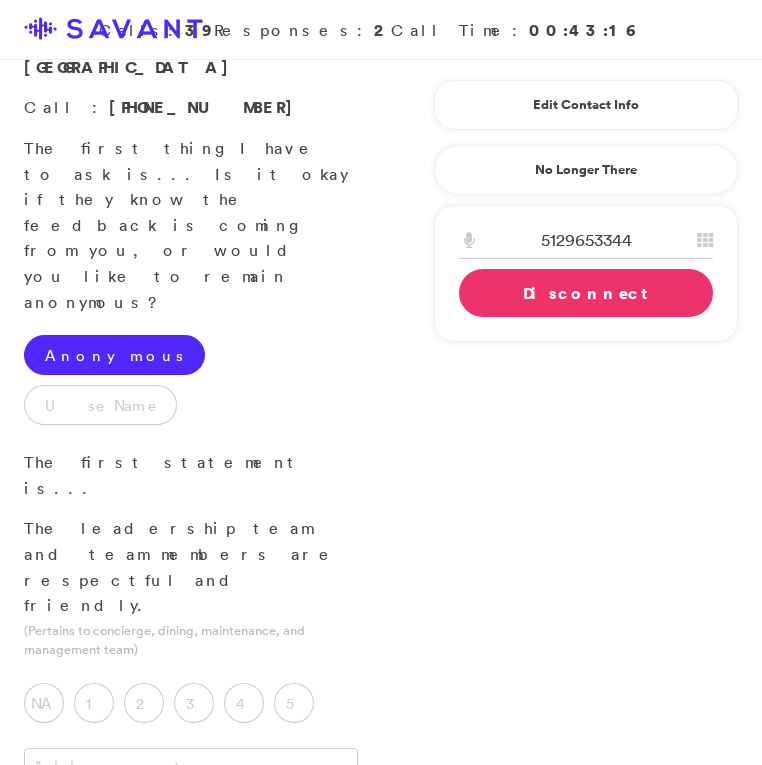 scroll, scrollTop: 184, scrollLeft: 0, axis: vertical 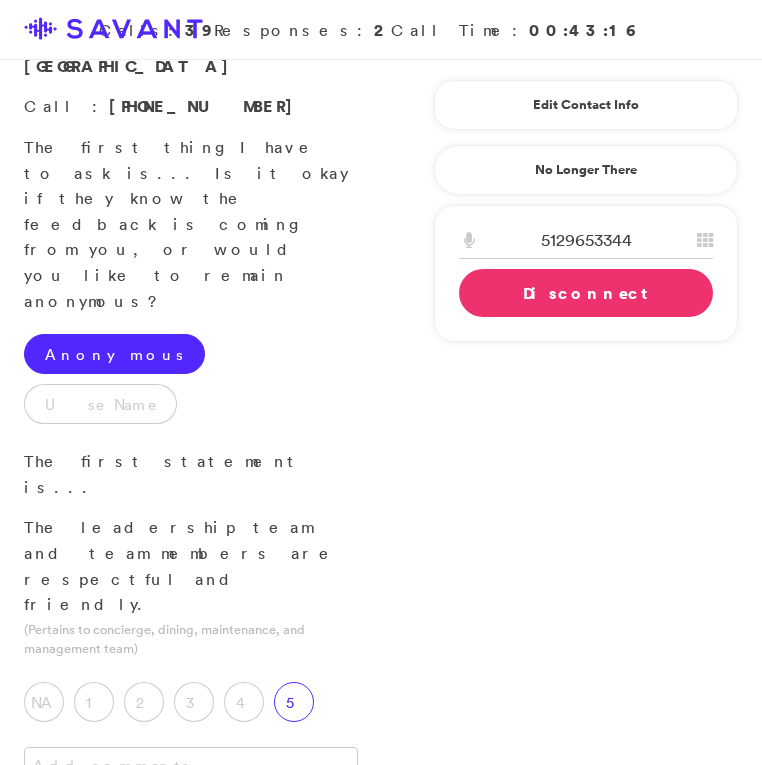 click on "5" at bounding box center (294, 702) 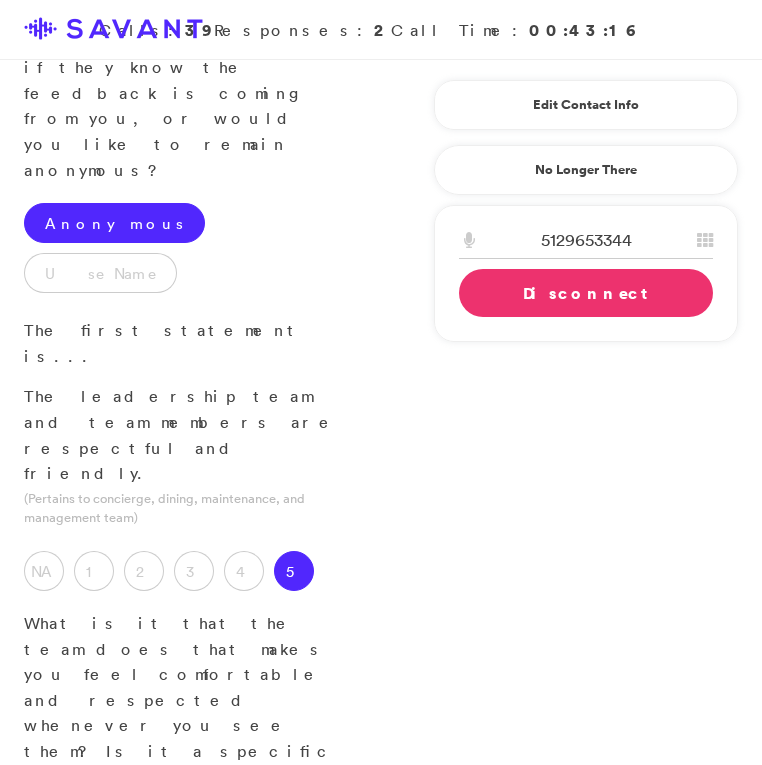 scroll, scrollTop: 333, scrollLeft: 0, axis: vertical 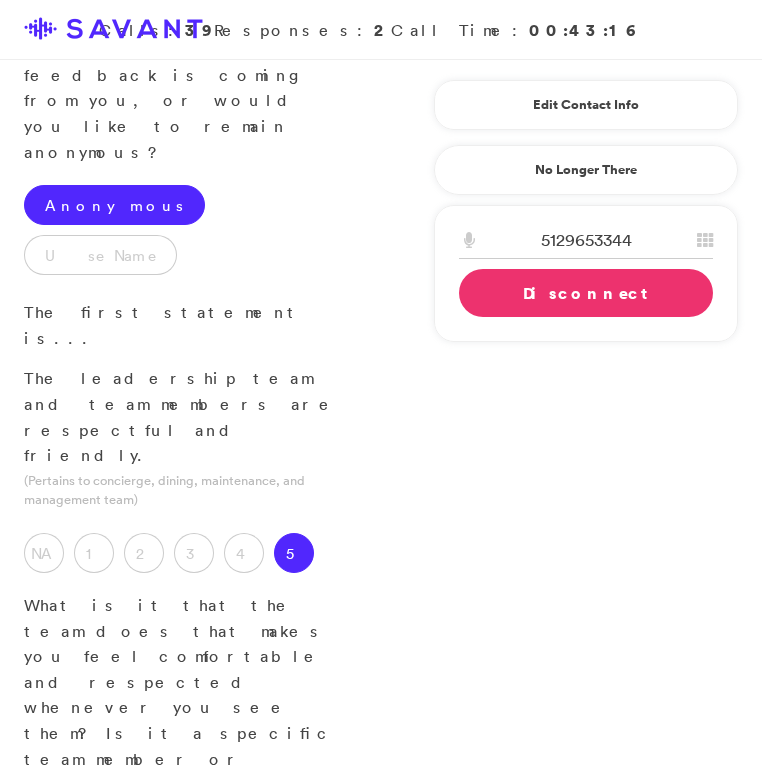 click at bounding box center [191, 956] 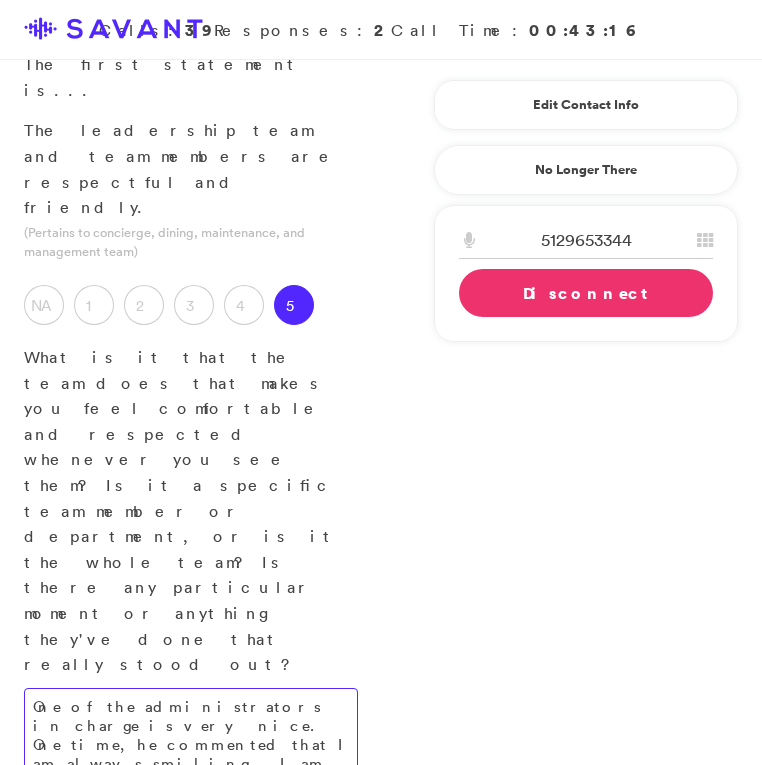 scroll, scrollTop: 613, scrollLeft: 0, axis: vertical 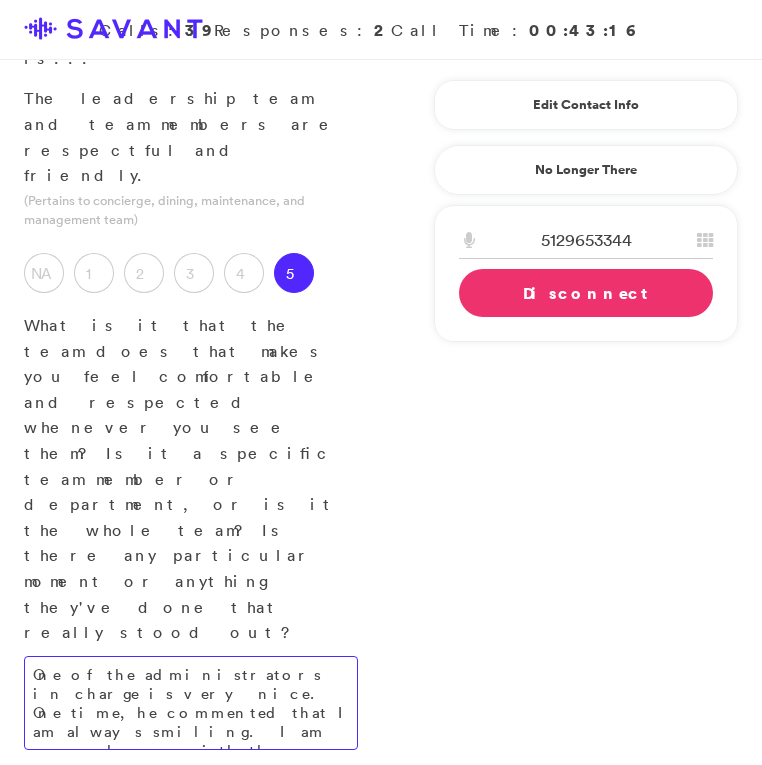 type on "One of the administrators in charge is very nice. One time, he commented that I am always smiling. I am very happy with the leadership here." 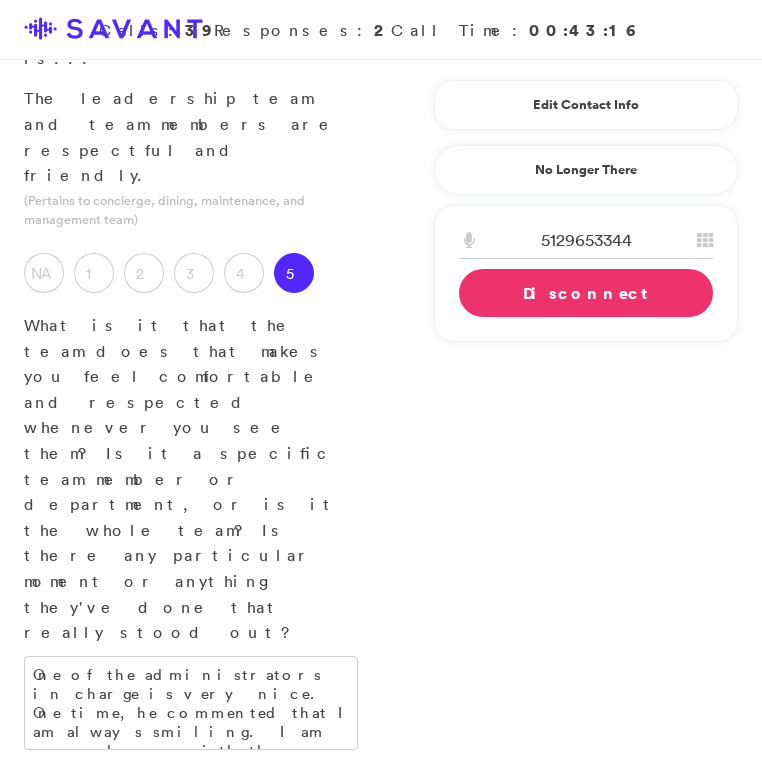 click on "5" at bounding box center (294, 951) 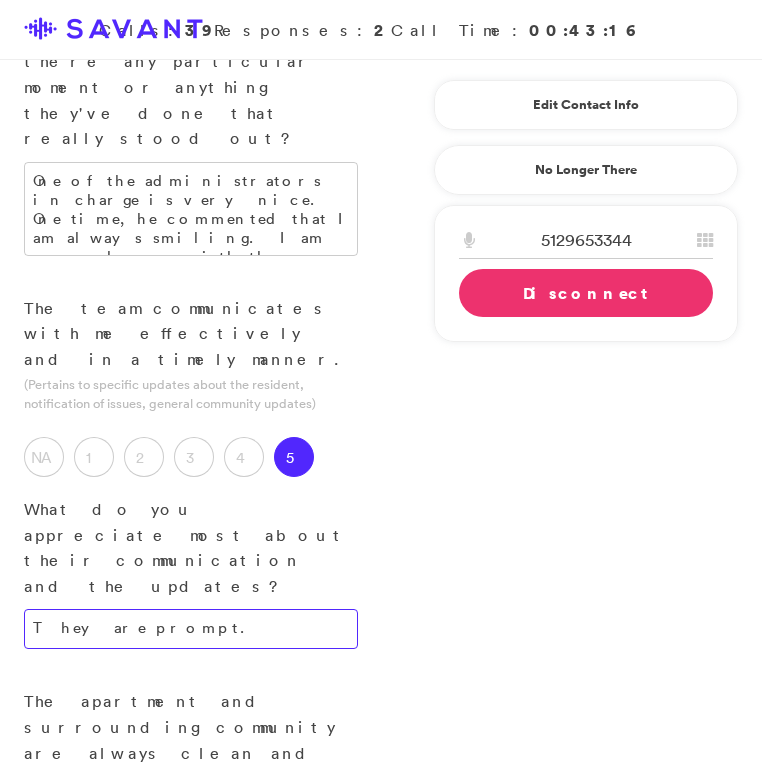 scroll, scrollTop: 1108, scrollLeft: 0, axis: vertical 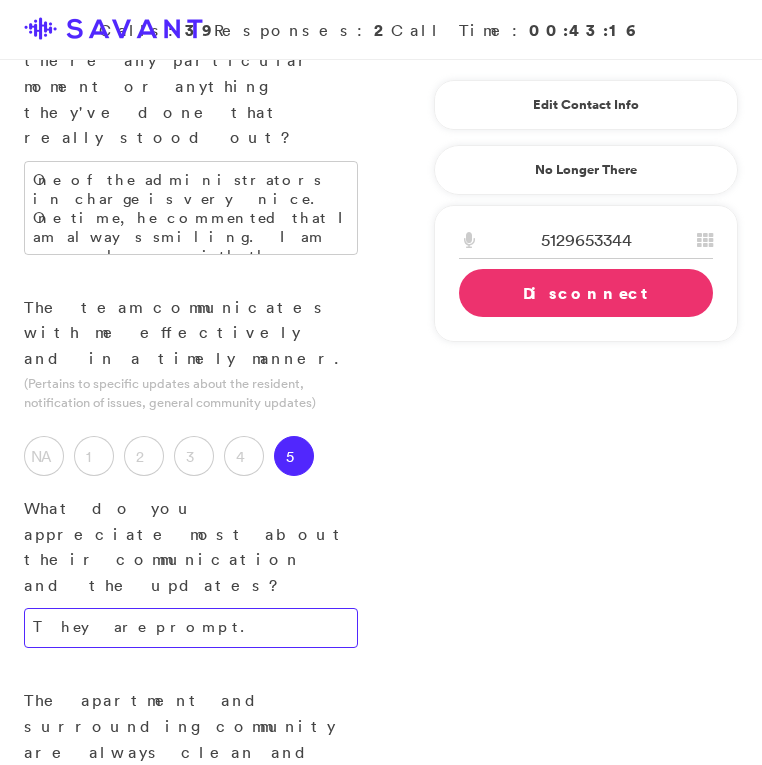 type on "They are prompt." 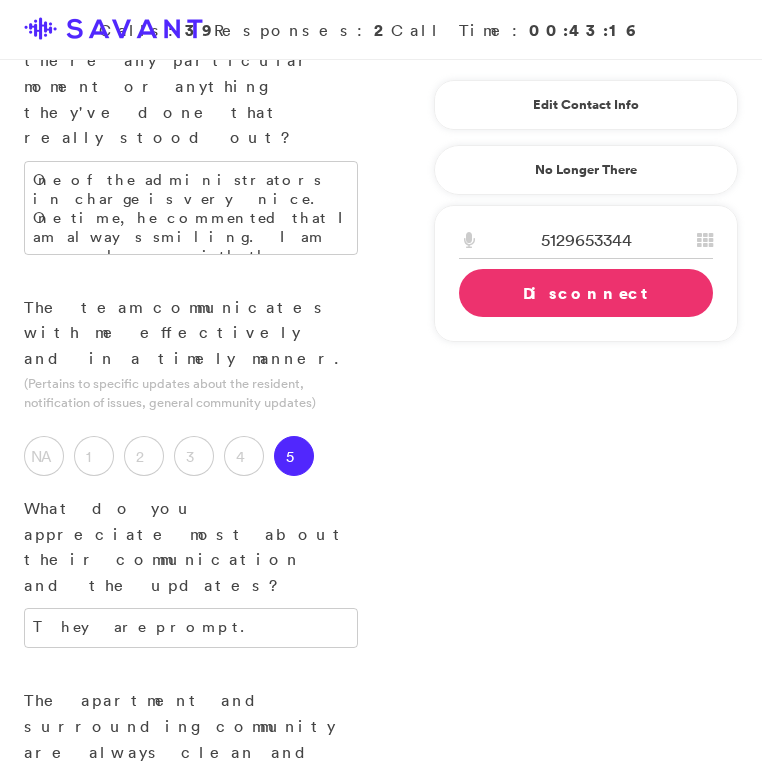 click at bounding box center (191, 940) 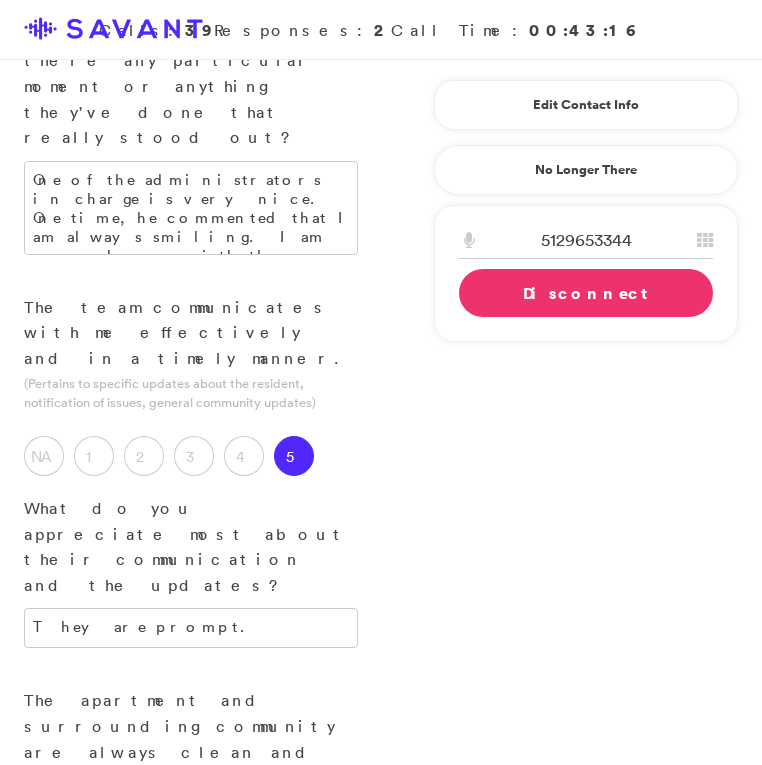 type on "T" 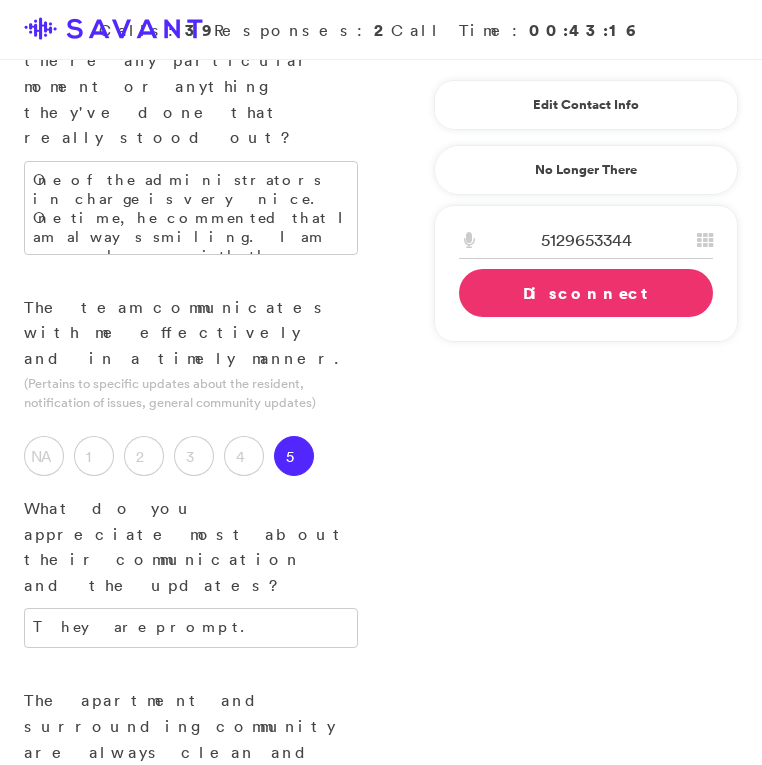 click on "Only once have the housekeepers cleaned my cottage. I have been here for a month." at bounding box center (191, 948) 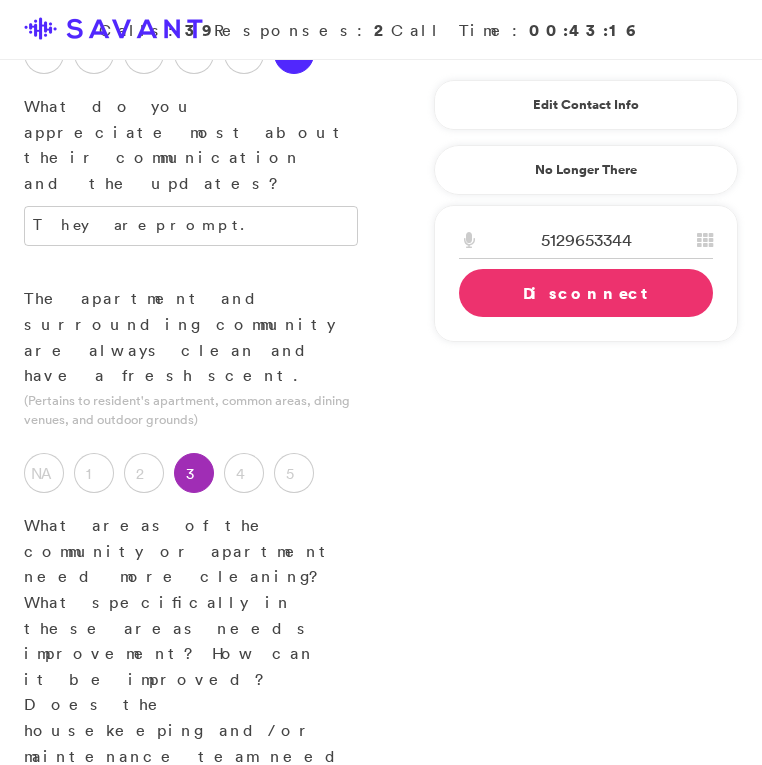scroll, scrollTop: 1511, scrollLeft: 0, axis: vertical 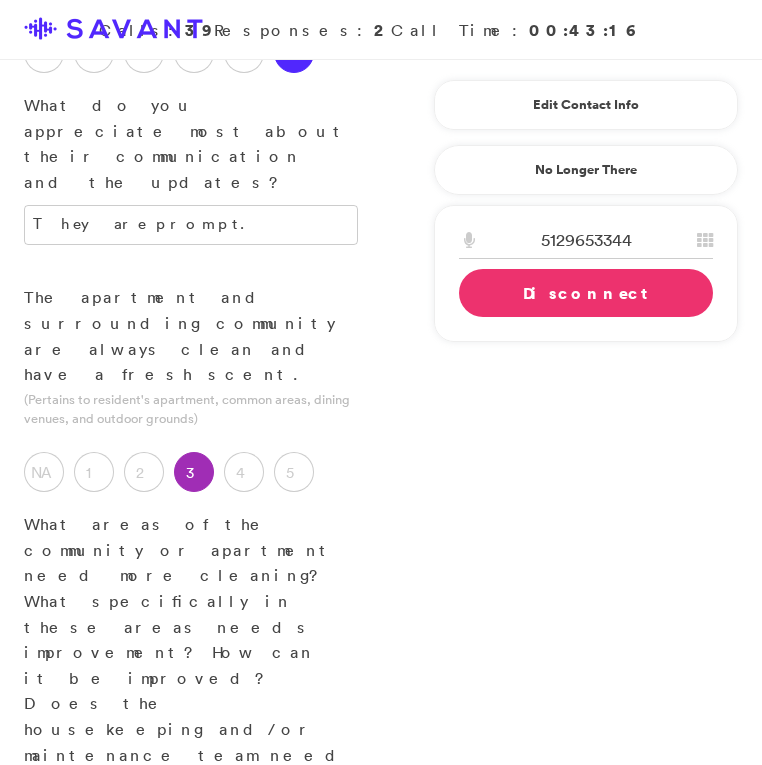 click on "Only once have the housekeepers cleaned my cottage. I have been here for a month. I have contacted the office about this, as I wanted to know what my cleaning days were." at bounding box center (191, 876) 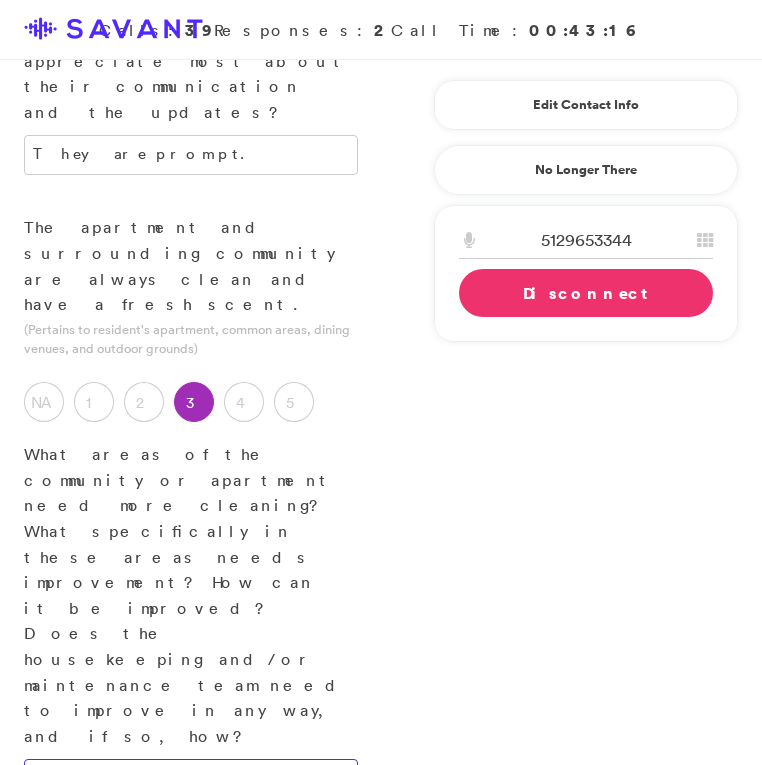 scroll, scrollTop: 1593, scrollLeft: 0, axis: vertical 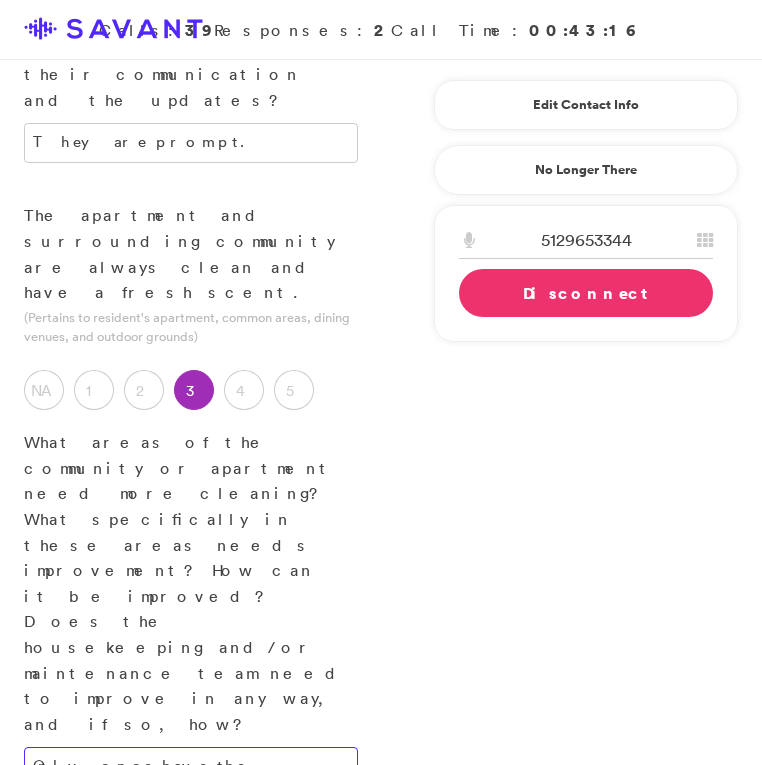 type on "Only once have the housekeepers cleaned my cottage. I have been here for a month. I have contacted the office about this, as I wanted to know what my cleaning days were. They said Wednesdays. However, nobody has come yet. A gentleman spent over two hours ensuring that my TV would work- he never fixed my television. However, one [DEMOGRAPHIC_DATA] stopped by and was able to resolve the issue with my television immediately." 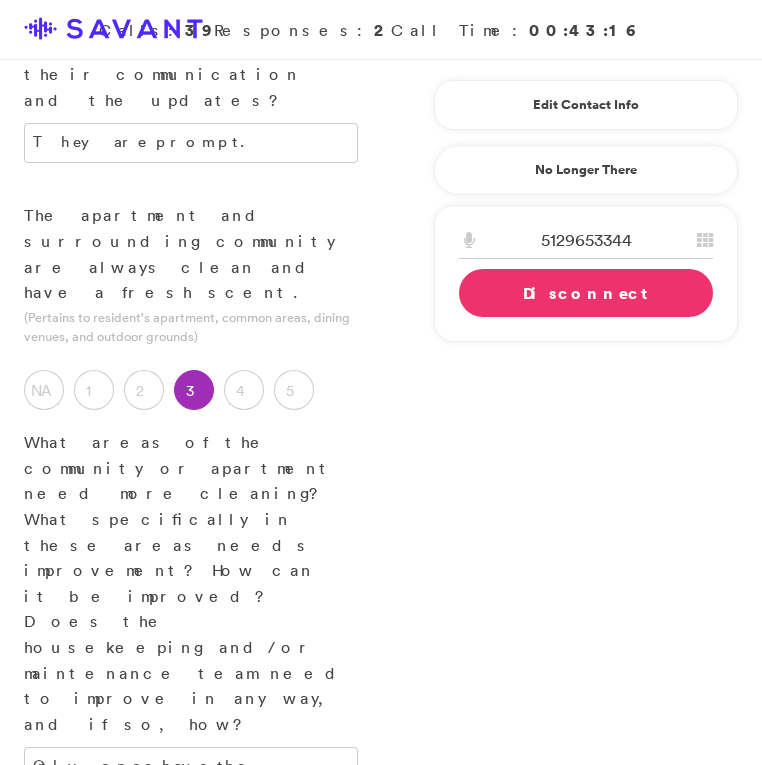 click at bounding box center [191, 1247] 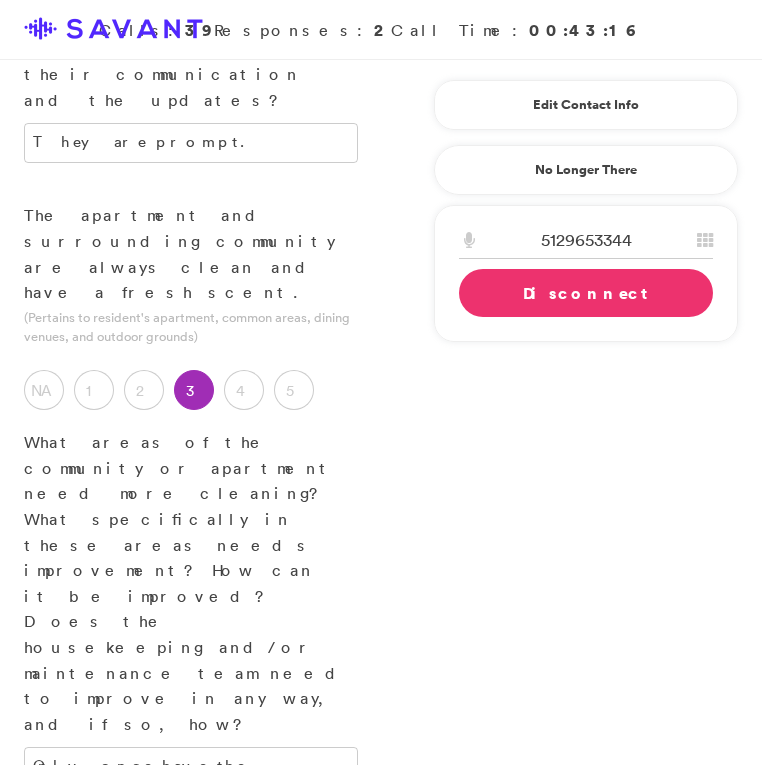 click on "5" at bounding box center (294, 1182) 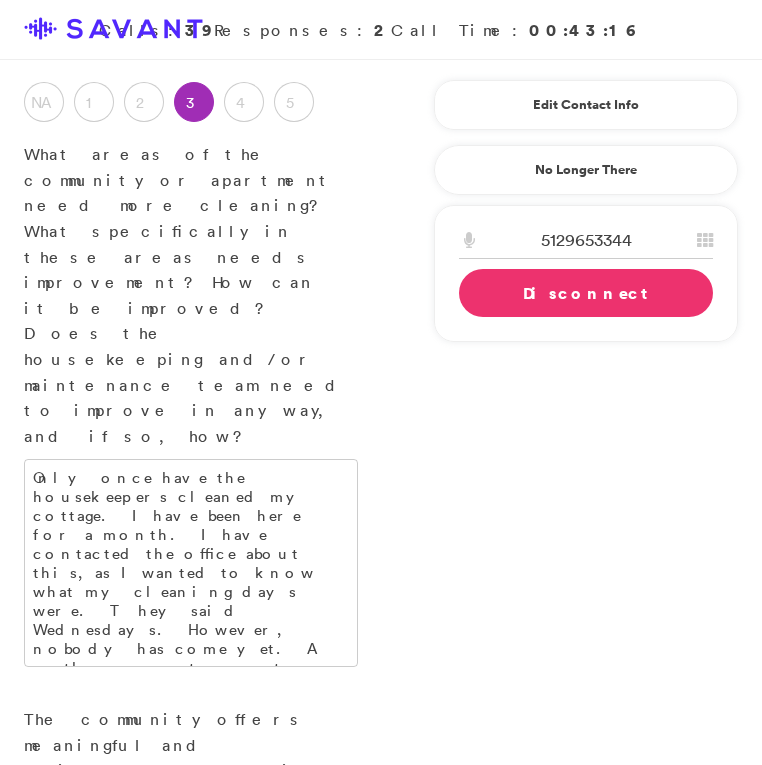 scroll, scrollTop: 1899, scrollLeft: 0, axis: vertical 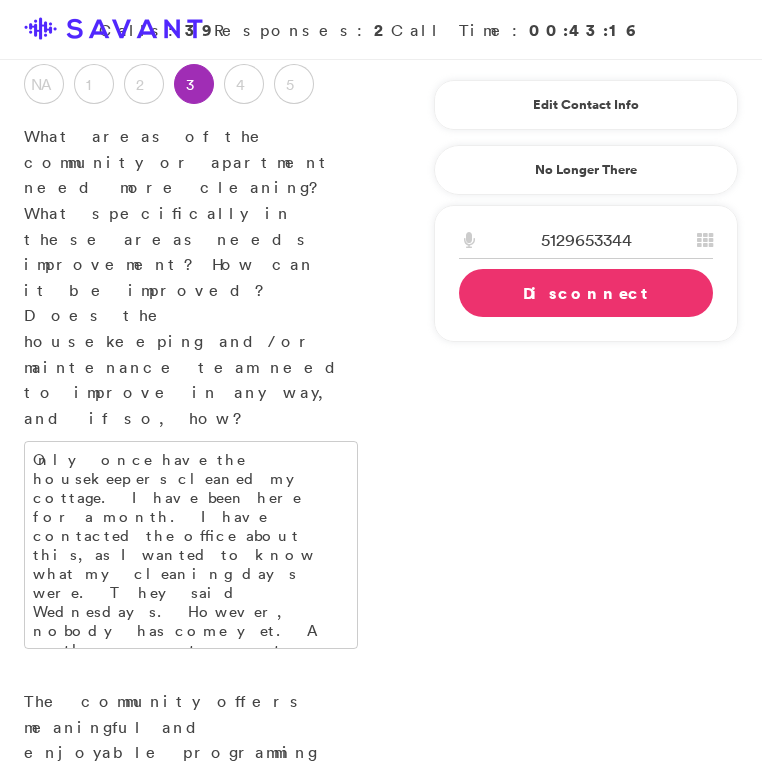 type on "Music, especially the Sing-Alongs." 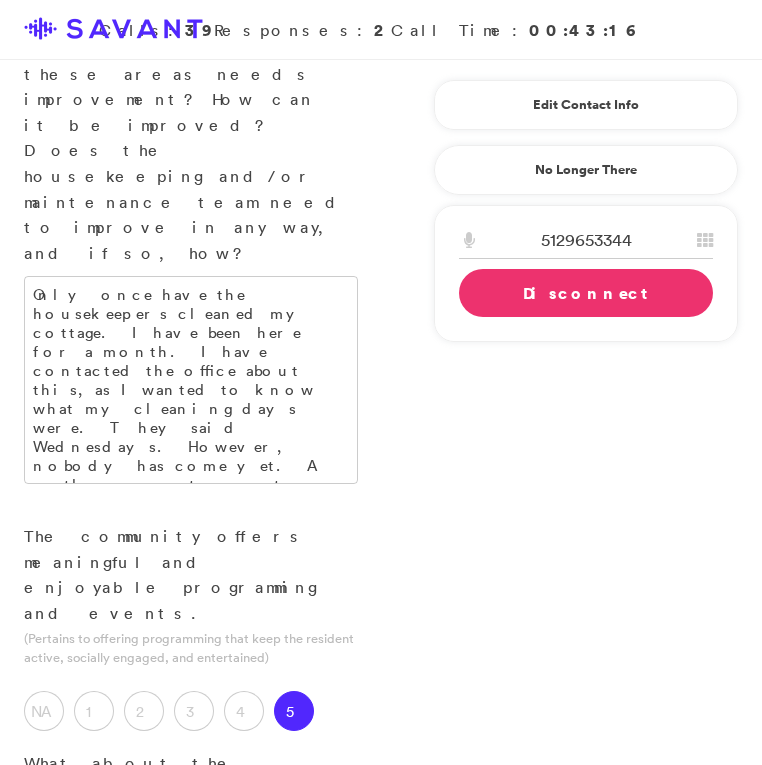 scroll, scrollTop: 2076, scrollLeft: 0, axis: vertical 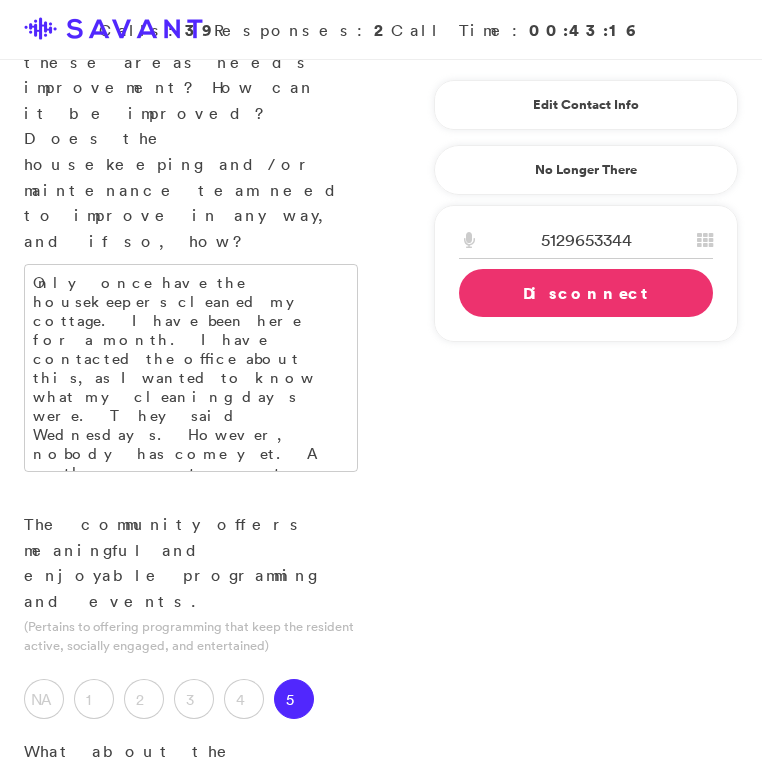 click at bounding box center (191, 1694) 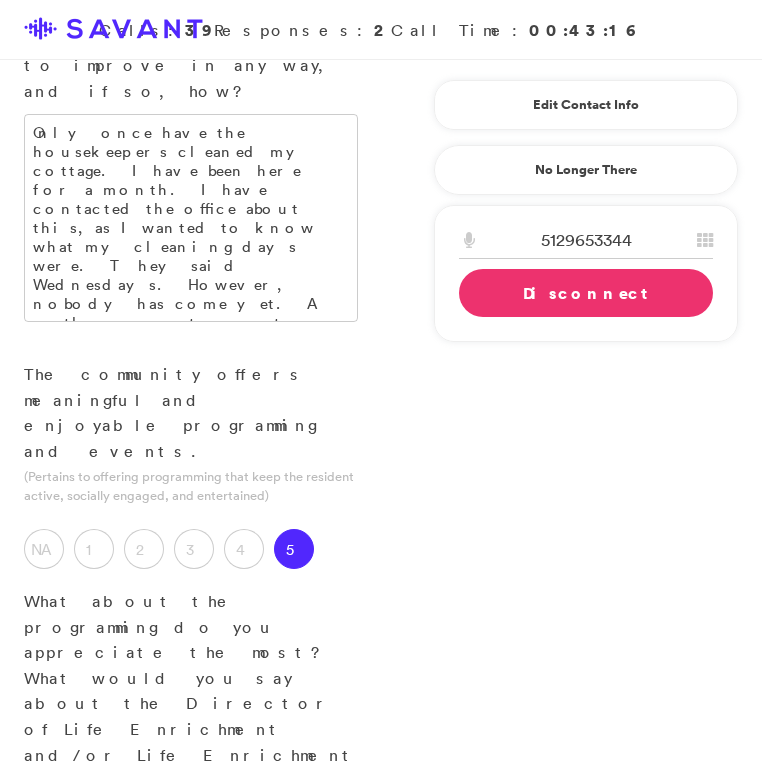 scroll, scrollTop: 2233, scrollLeft: 0, axis: vertical 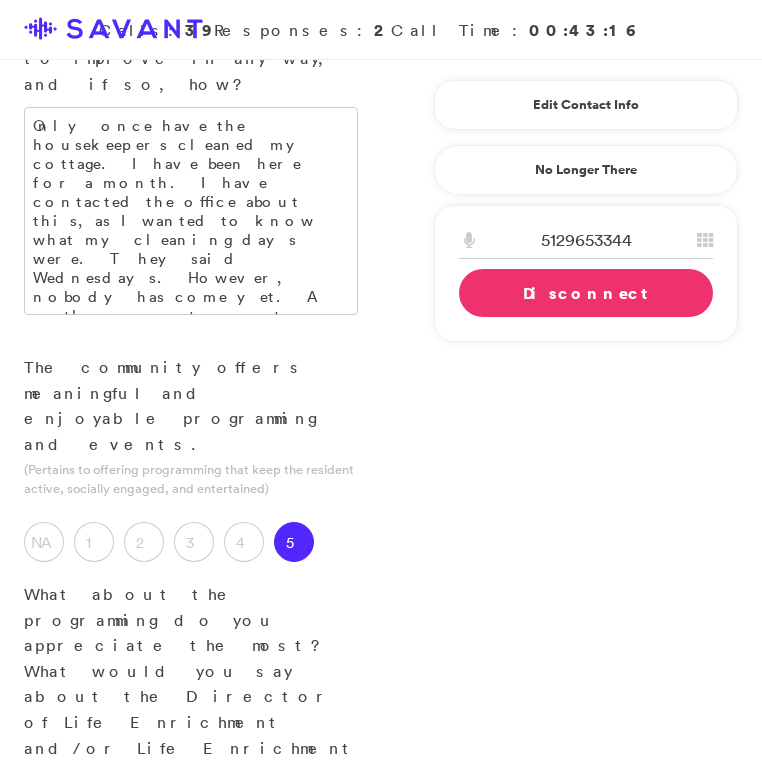 click on "Satisfied is okay. The best meal is breakfast; the quality of the food is better. I have allergies to food, and the Bistro menu has options that cover this." at bounding box center (191, 1564) 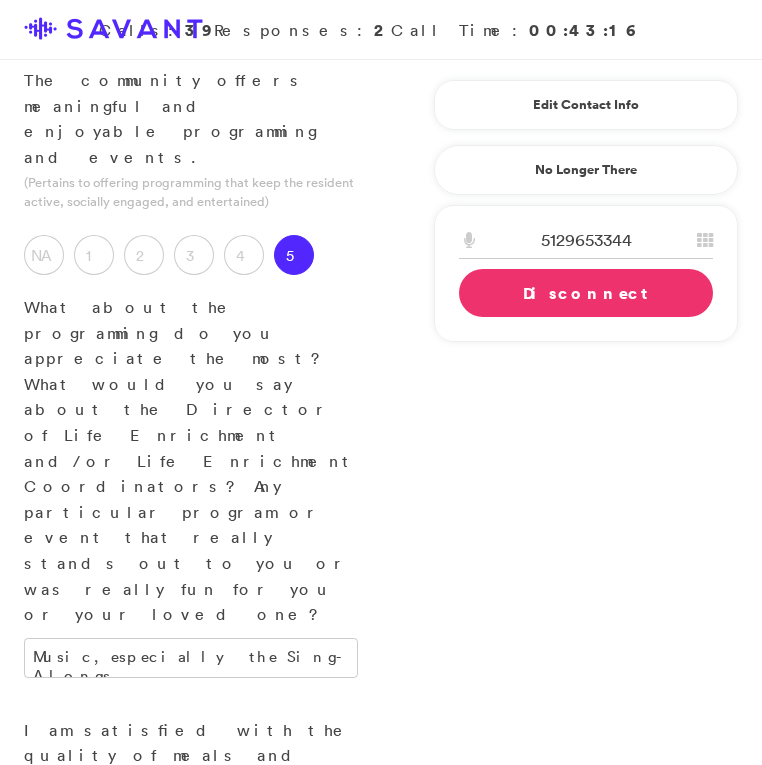 scroll, scrollTop: 2530, scrollLeft: 0, axis: vertical 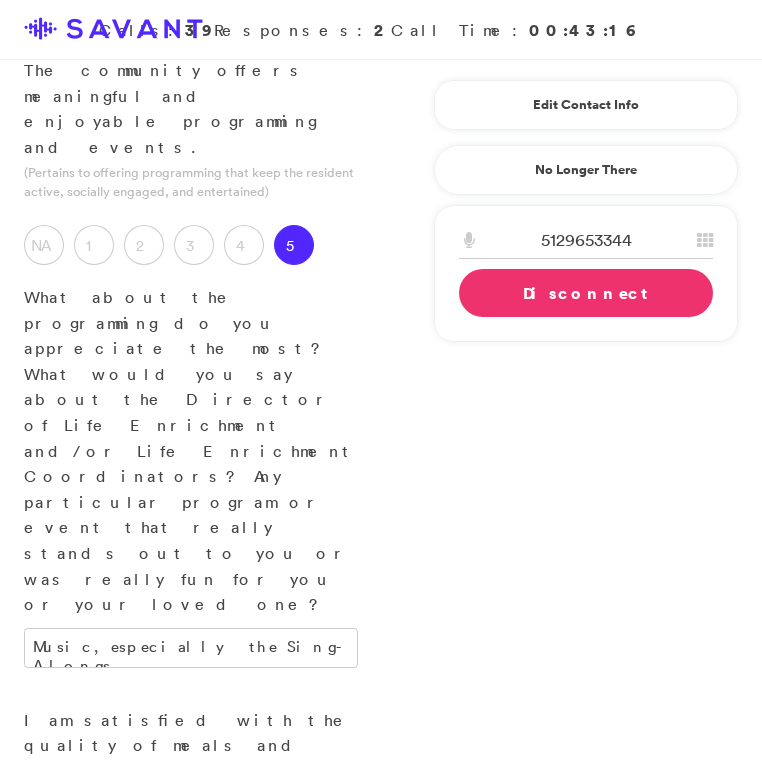 type on "Satisfied is okay. The best meal is breakfast; the quality of the food is better. I have allergies to food, and the "Bistro" menu has options that cover this." 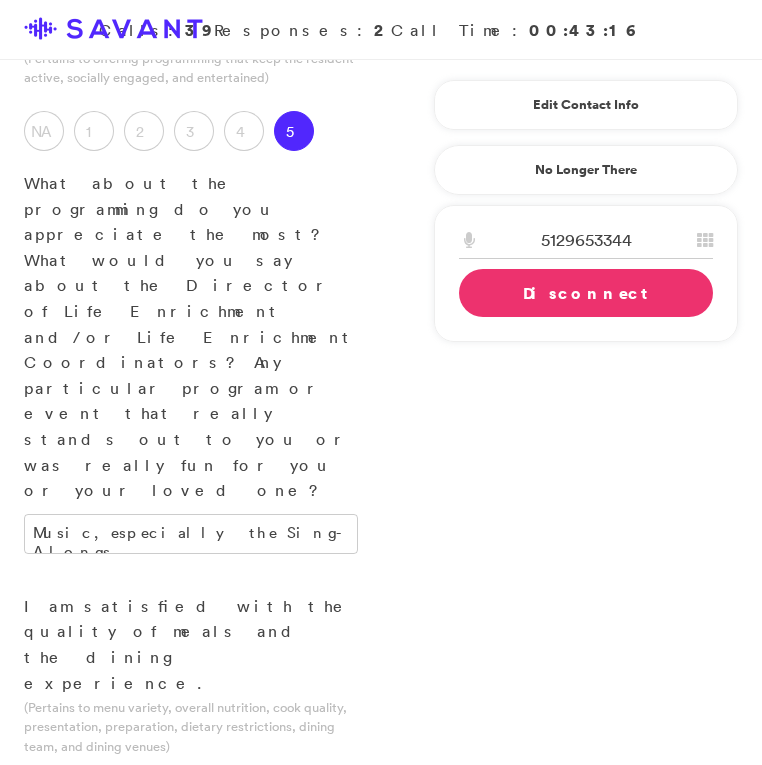 scroll, scrollTop: 2662, scrollLeft: 0, axis: vertical 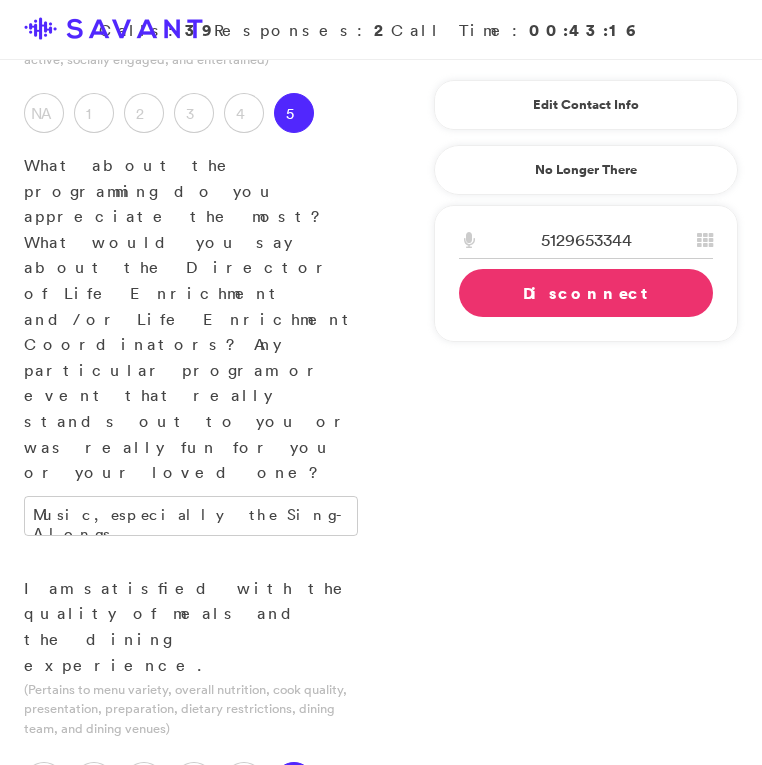 click at bounding box center (191, 1811) 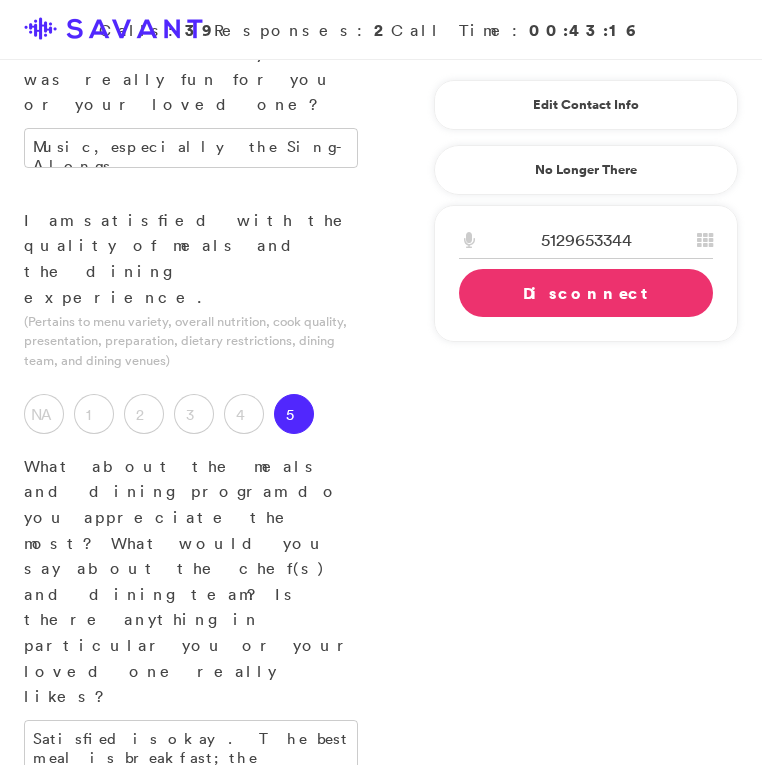 scroll, scrollTop: 3059, scrollLeft: 0, axis: vertical 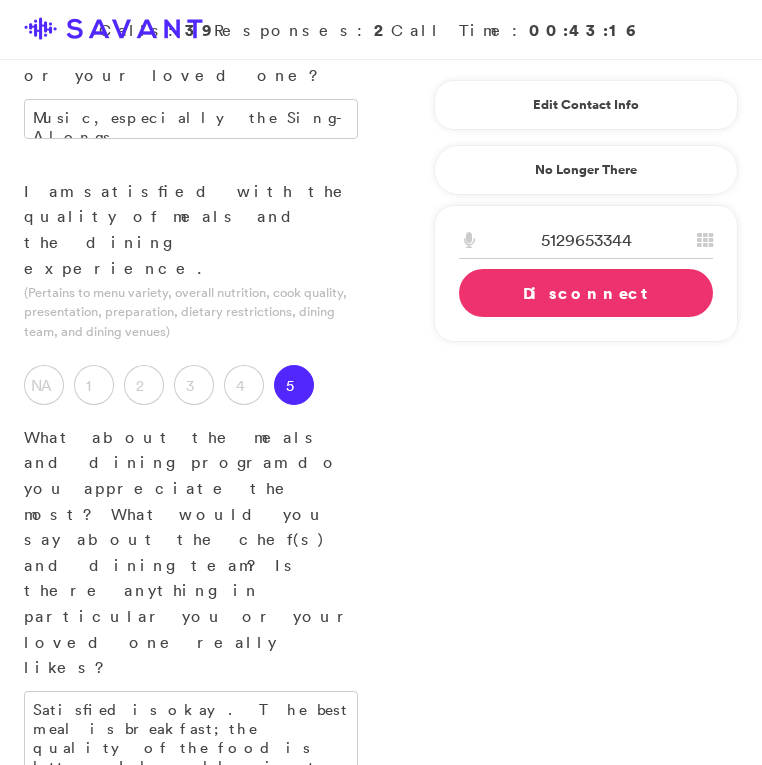 type on "I looked at four retirement homes before I decided to come here. I think I made the best decision." 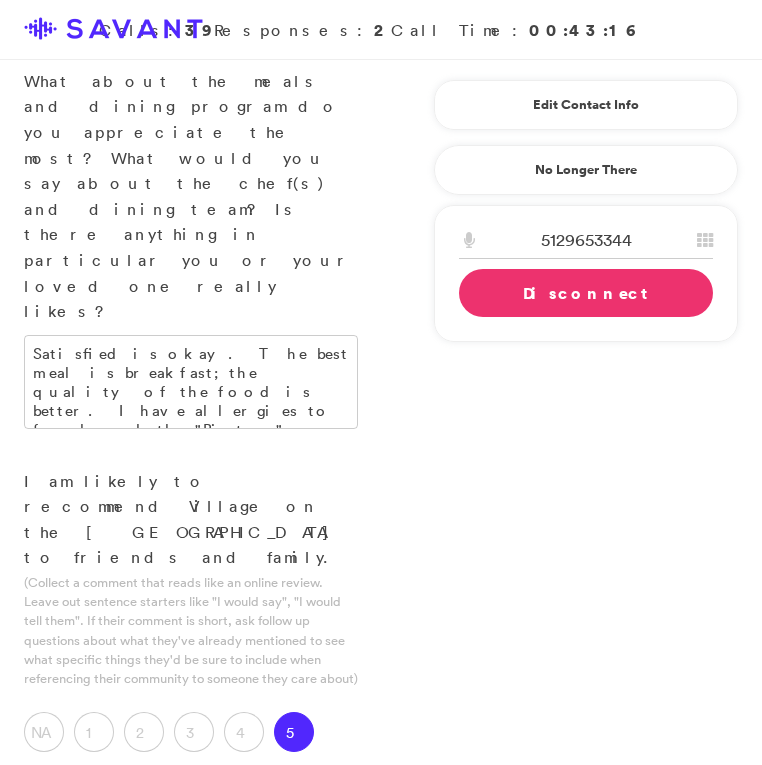 scroll, scrollTop: 3416, scrollLeft: 0, axis: vertical 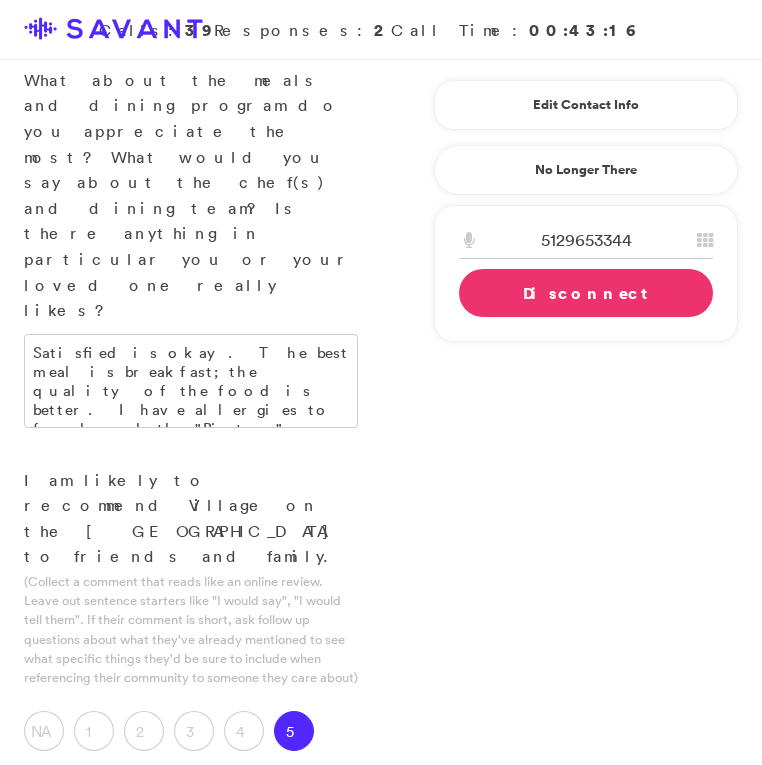 type on "I don't think they can make the improvement; it's so hard to get to the building (lots of walking). Due to vestibular complications, I have difficulties with walking and balance. The carpet is a trip-hazard; I have gotten my shoes caught in the carpeting. Outside, there are a lot of brick walkways that are not safe. I have not fallen on the brick path, but I have fallen a few times in my cottage (not their fault)." 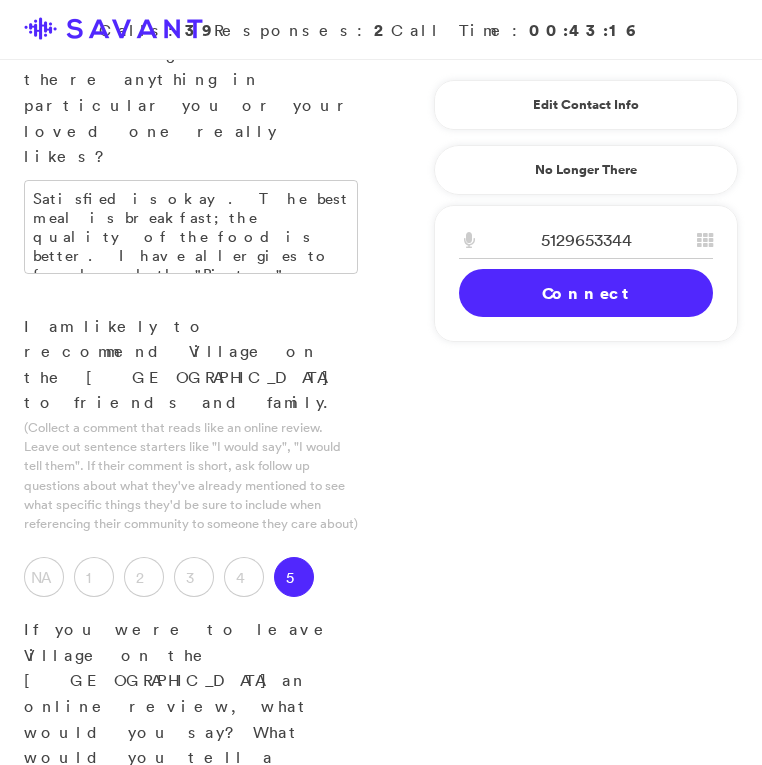 scroll, scrollTop: 3752, scrollLeft: 0, axis: vertical 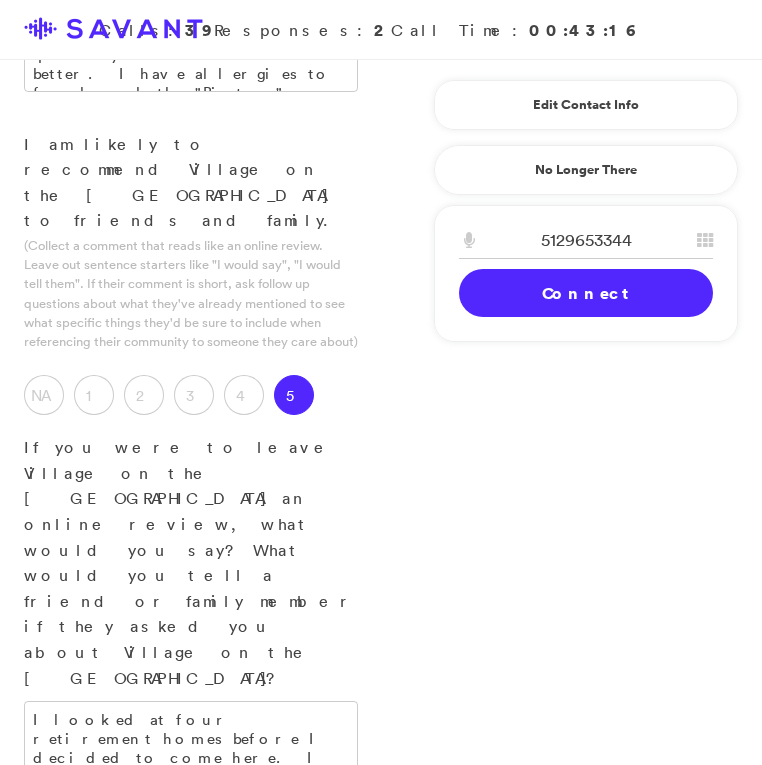click on "Submit & Next" at bounding box center (150, 2149) 